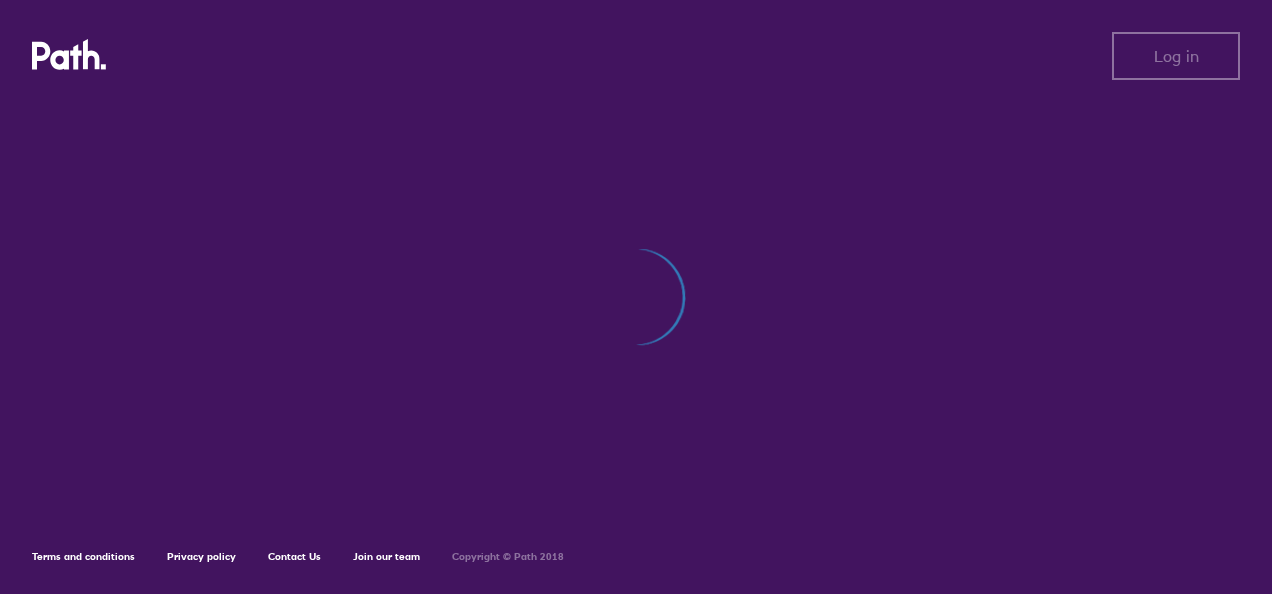 scroll, scrollTop: 0, scrollLeft: 0, axis: both 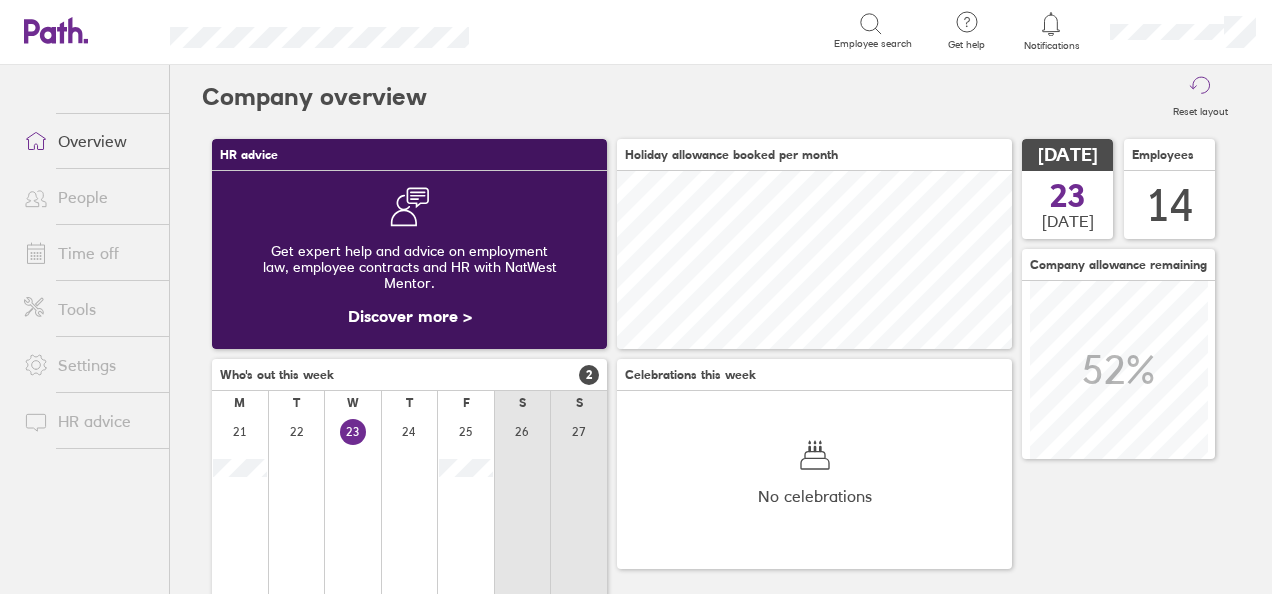 click on "People" at bounding box center (88, 197) 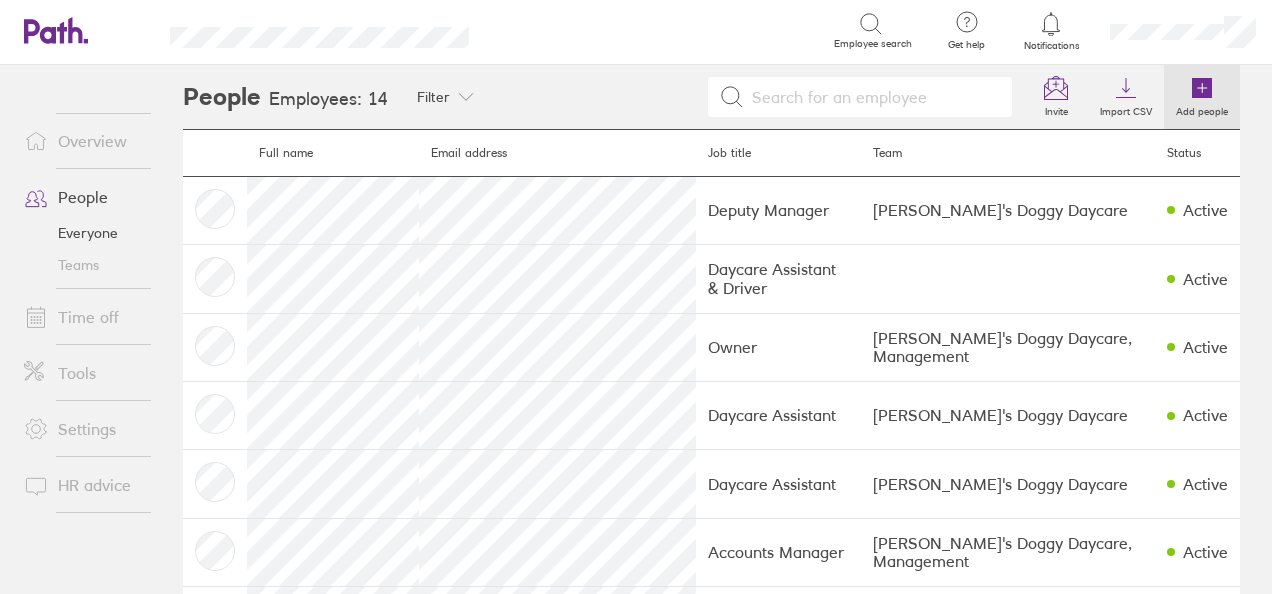 click 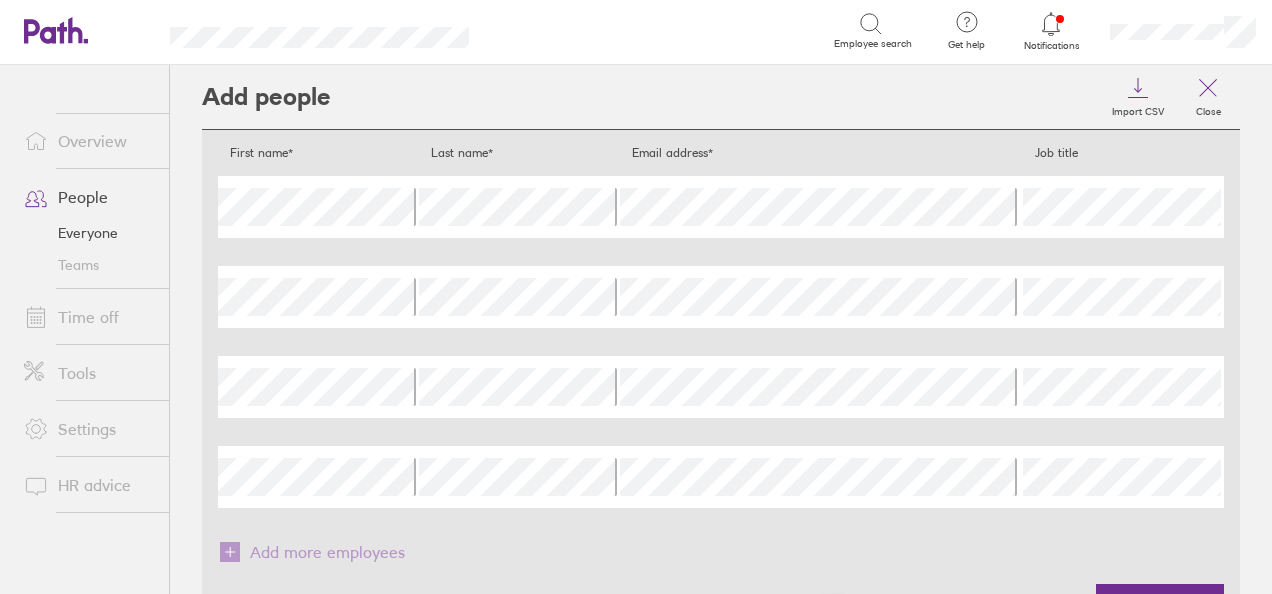 scroll, scrollTop: 85, scrollLeft: 0, axis: vertical 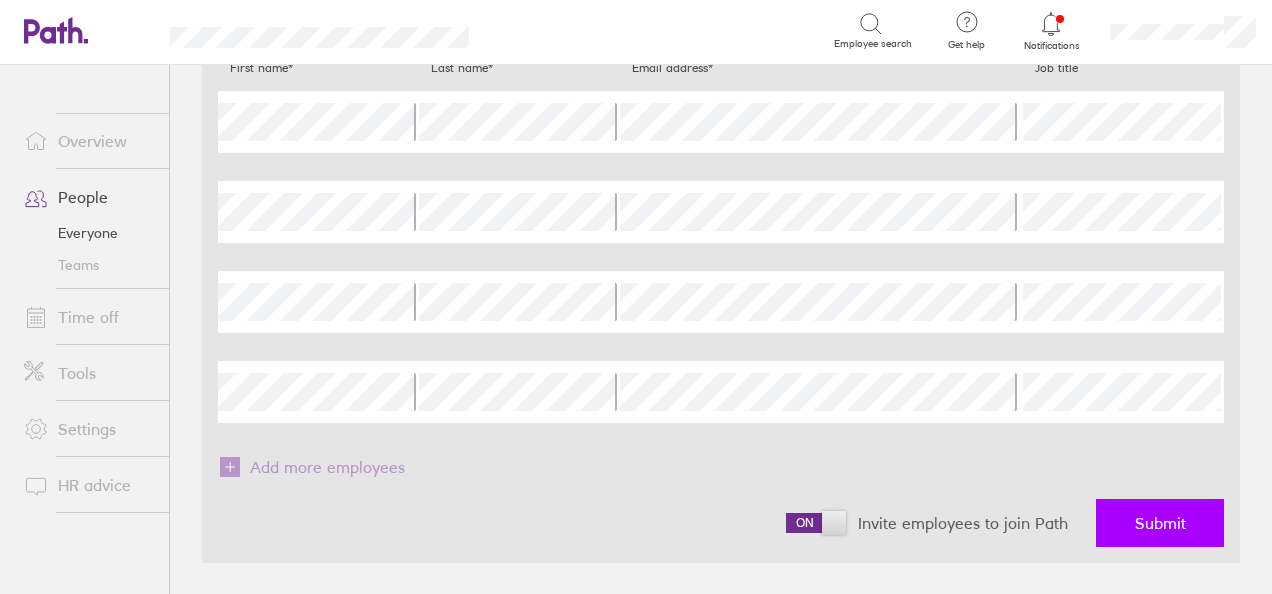 click on "Submit" at bounding box center (1160, 523) 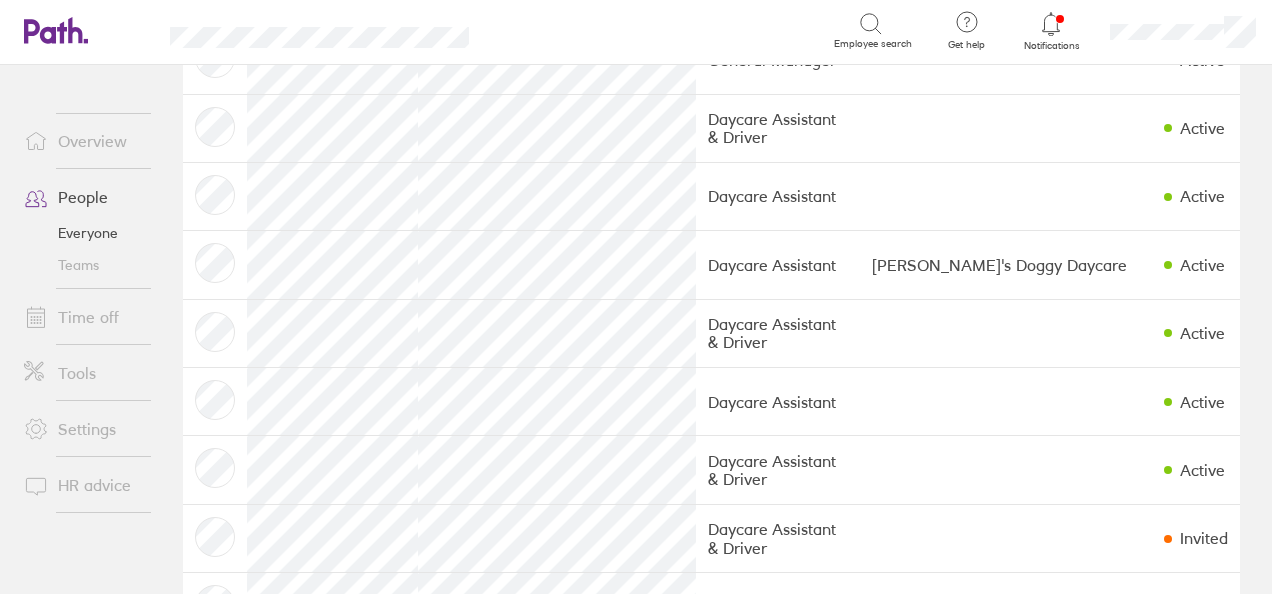 scroll, scrollTop: 640, scrollLeft: 0, axis: vertical 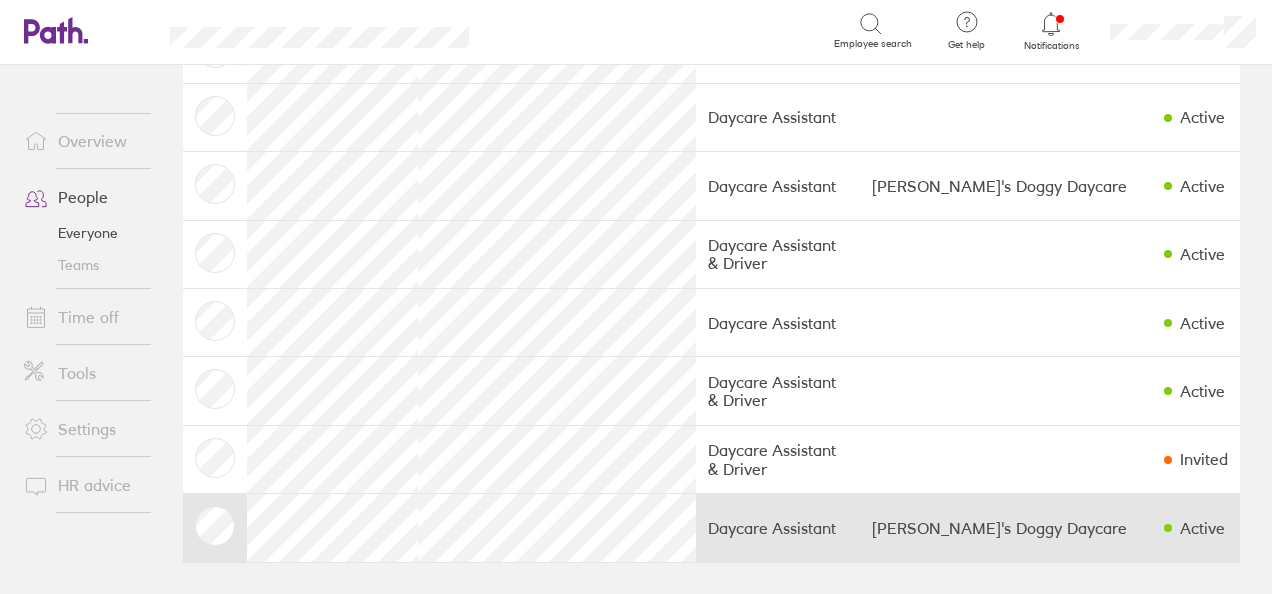 click on "Active" at bounding box center (1196, 528) 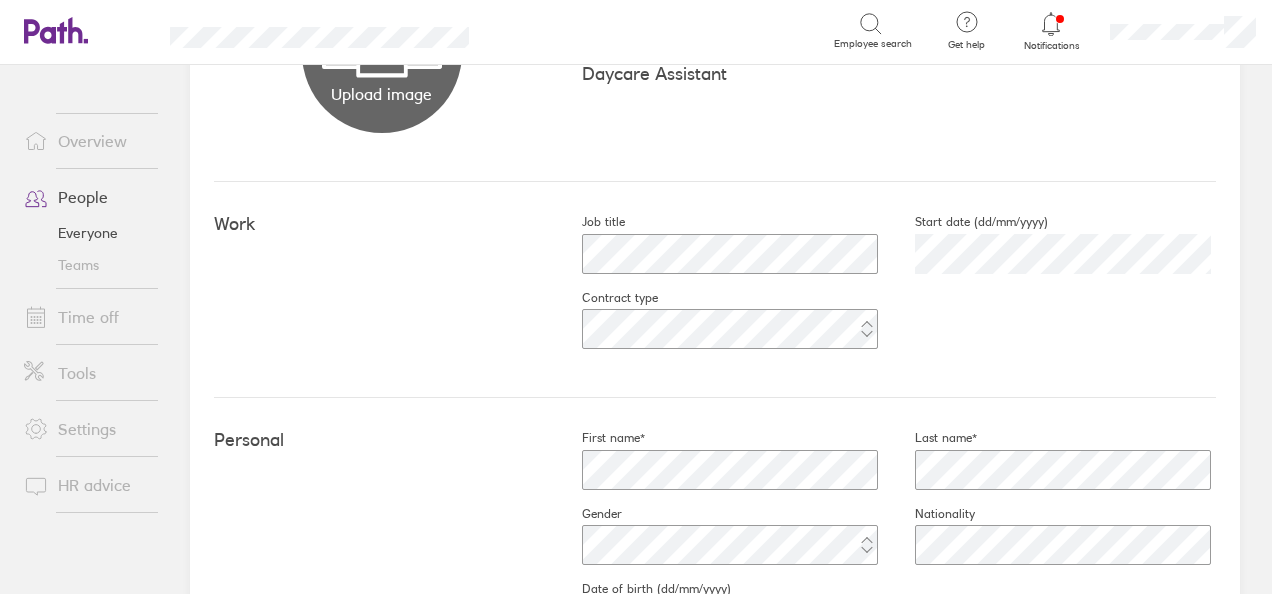 scroll, scrollTop: 0, scrollLeft: 0, axis: both 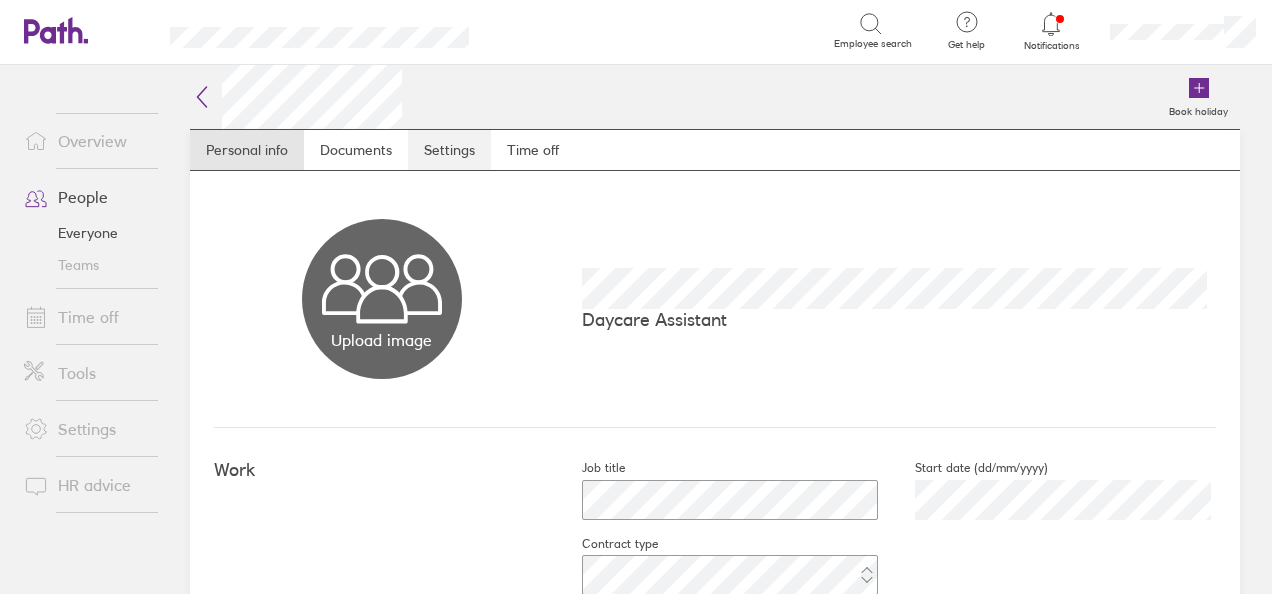 click on "Settings" at bounding box center (449, 150) 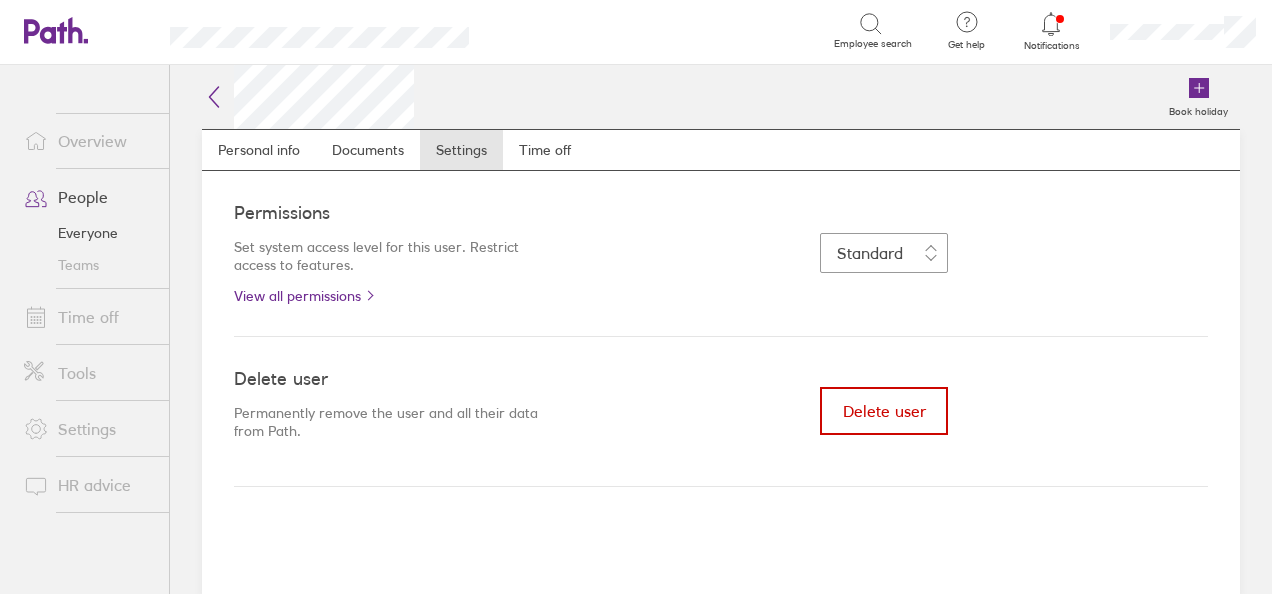 click on "Delete user" at bounding box center (884, 411) 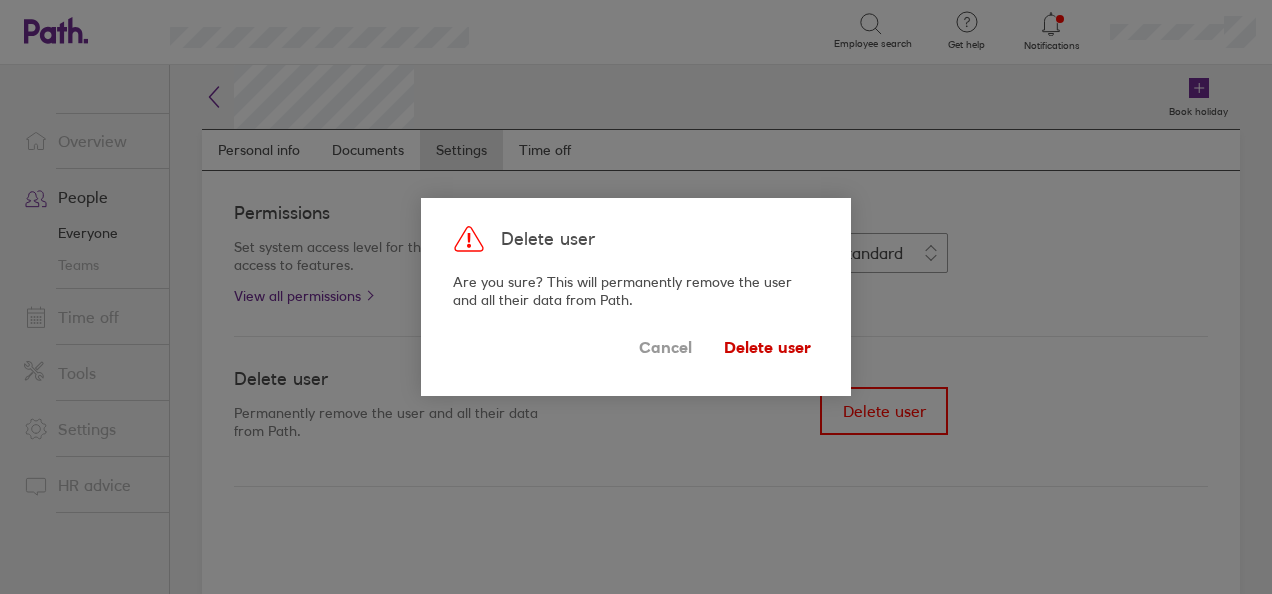 click on "Delete user" at bounding box center (767, 347) 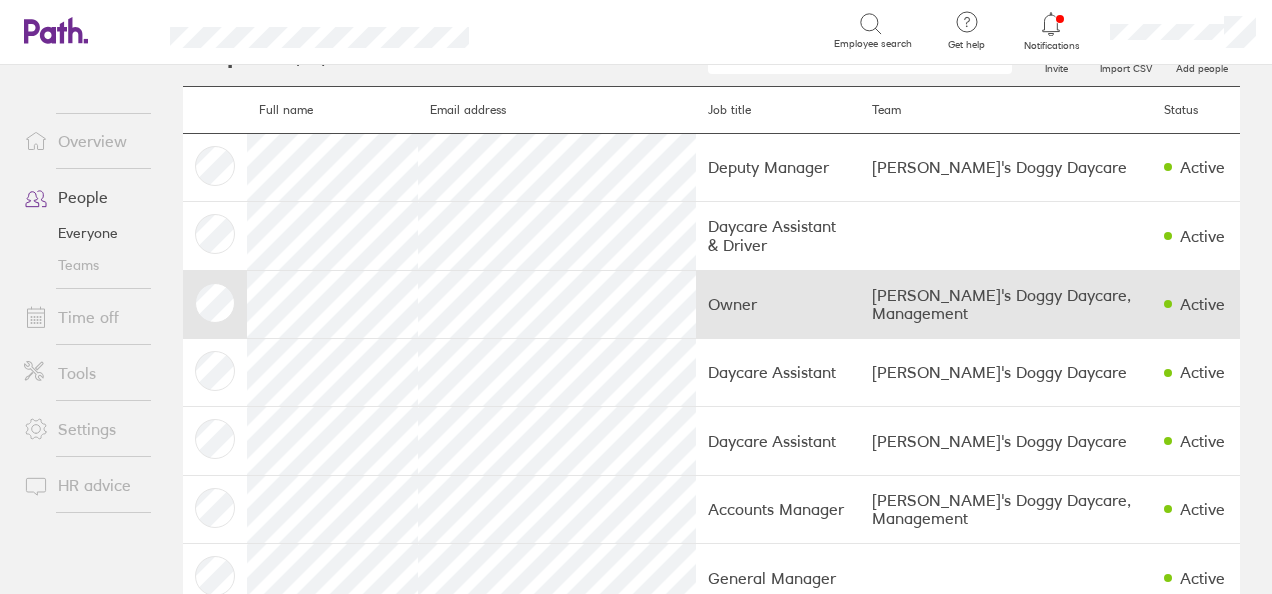 scroll, scrollTop: 44, scrollLeft: 0, axis: vertical 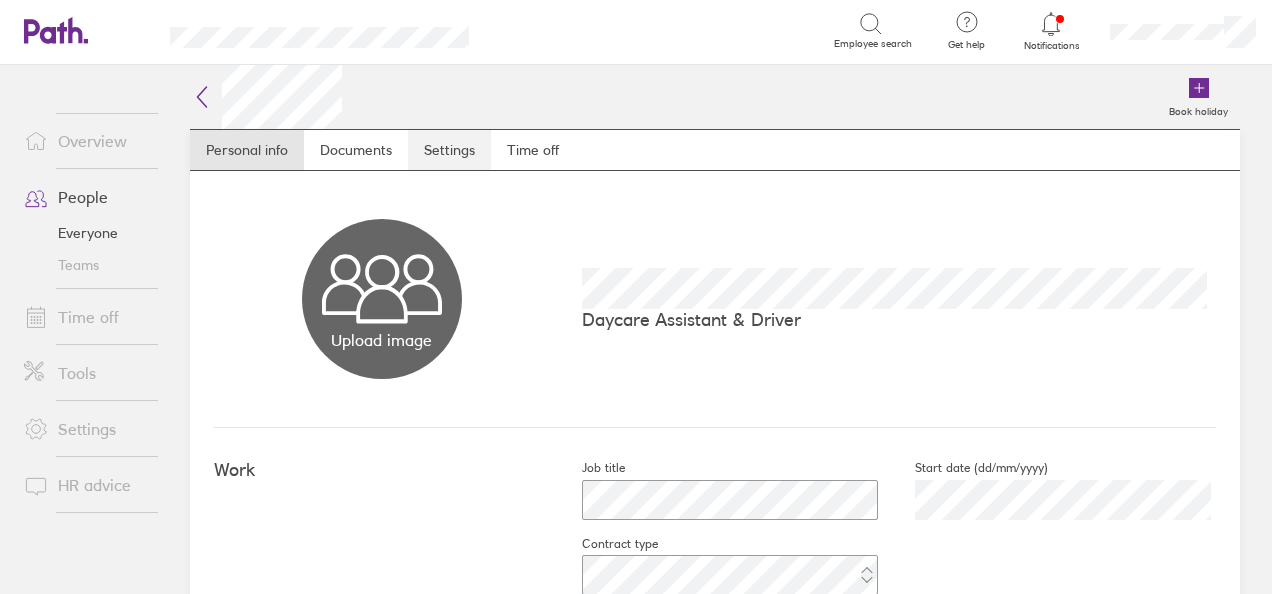 click on "Settings" at bounding box center [449, 150] 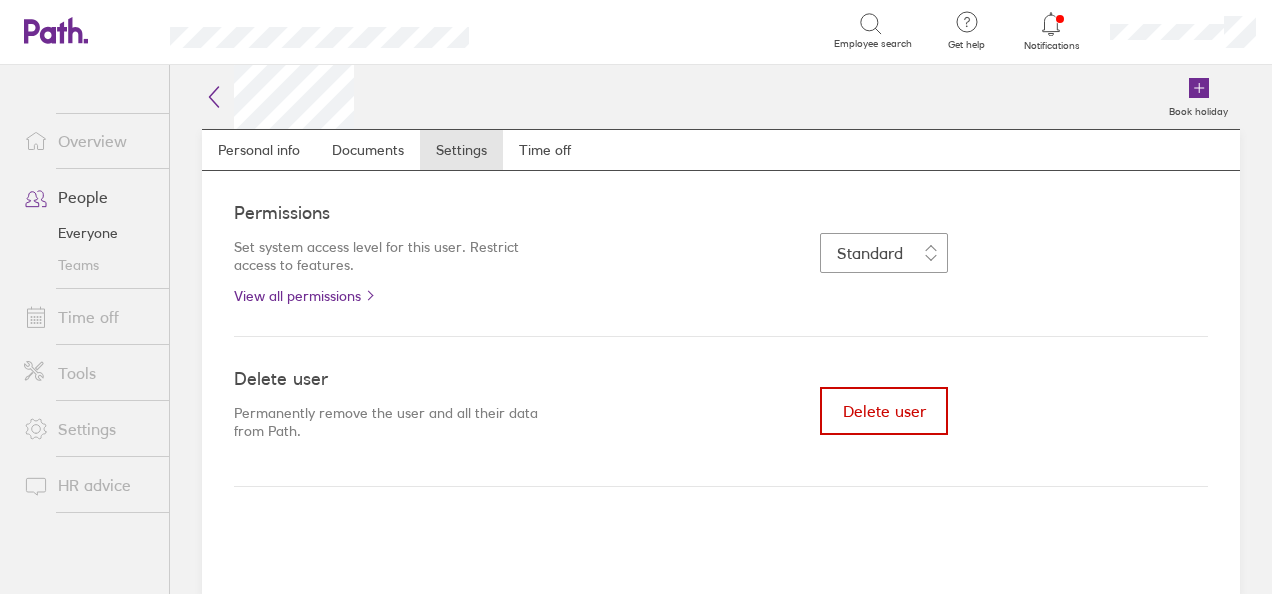 click on "Delete user" at bounding box center [884, 411] 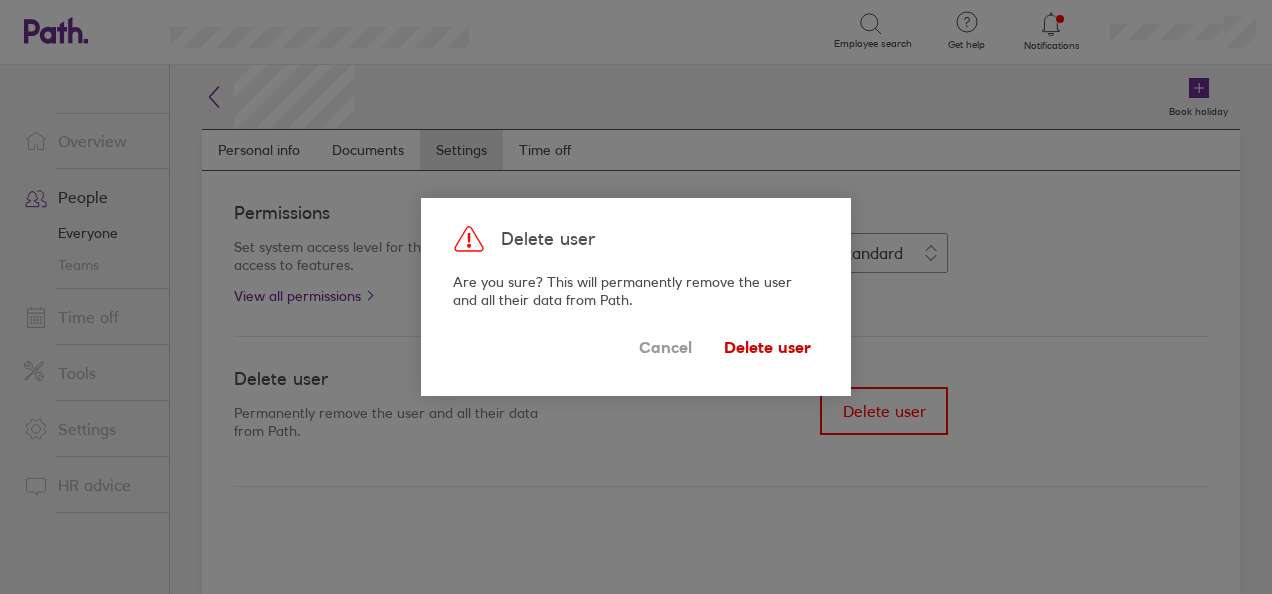 click on "Delete user" at bounding box center [767, 347] 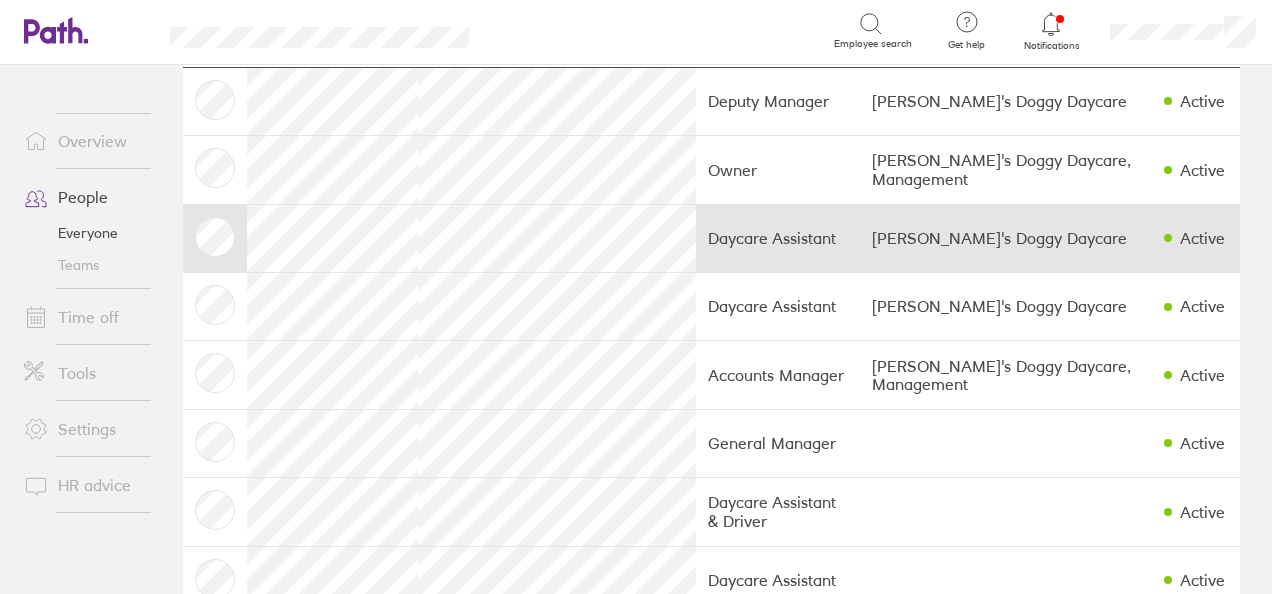 scroll, scrollTop: 103, scrollLeft: 0, axis: vertical 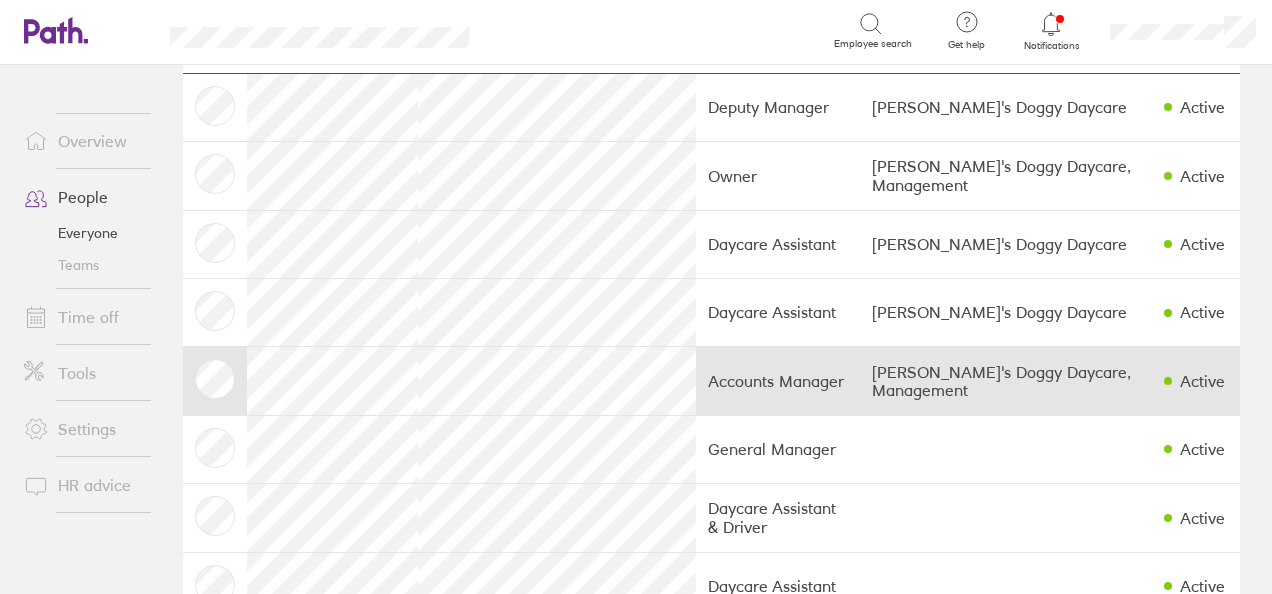 click on "Active" at bounding box center [1196, 381] 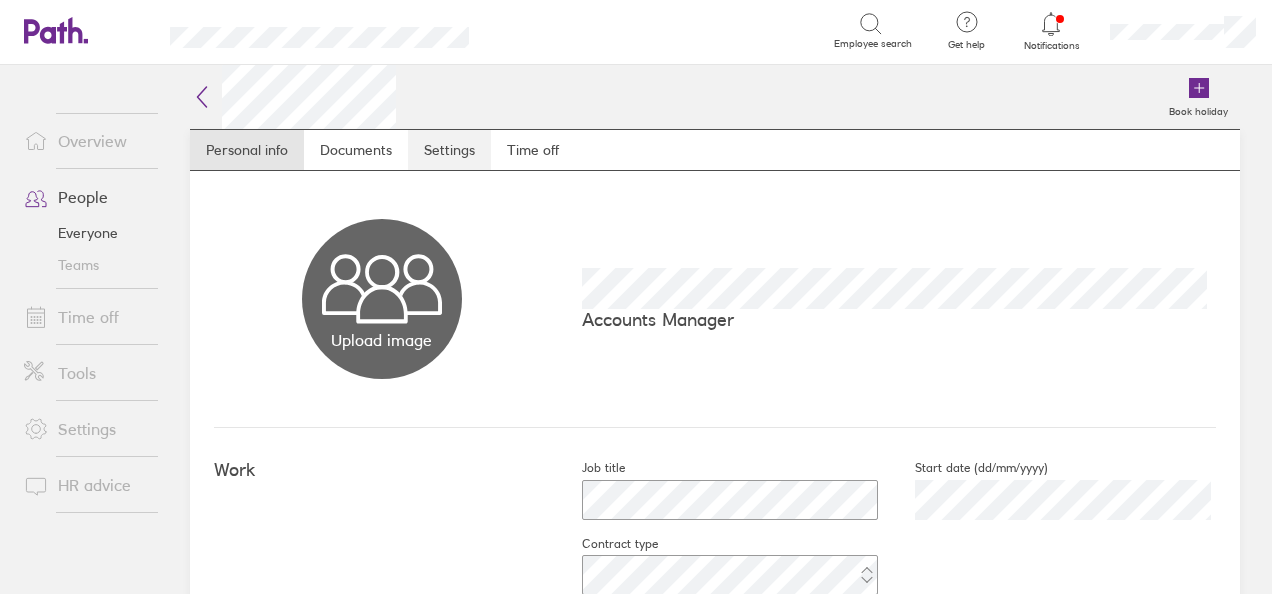 click on "Settings" at bounding box center (449, 150) 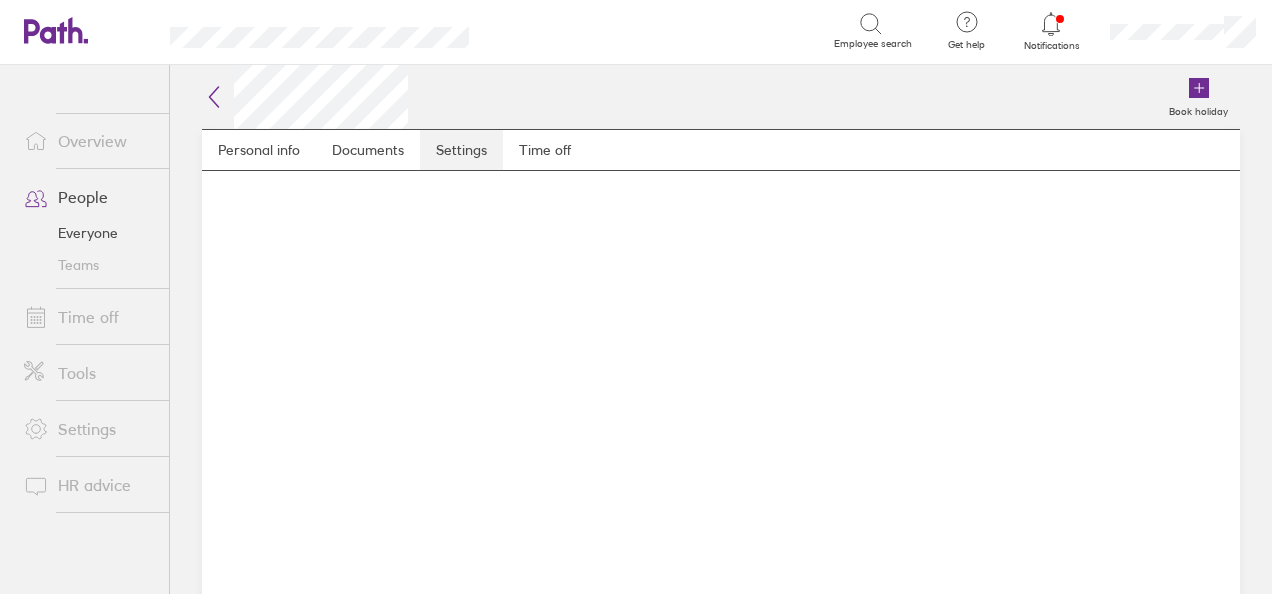 click on "Settings" at bounding box center (461, 150) 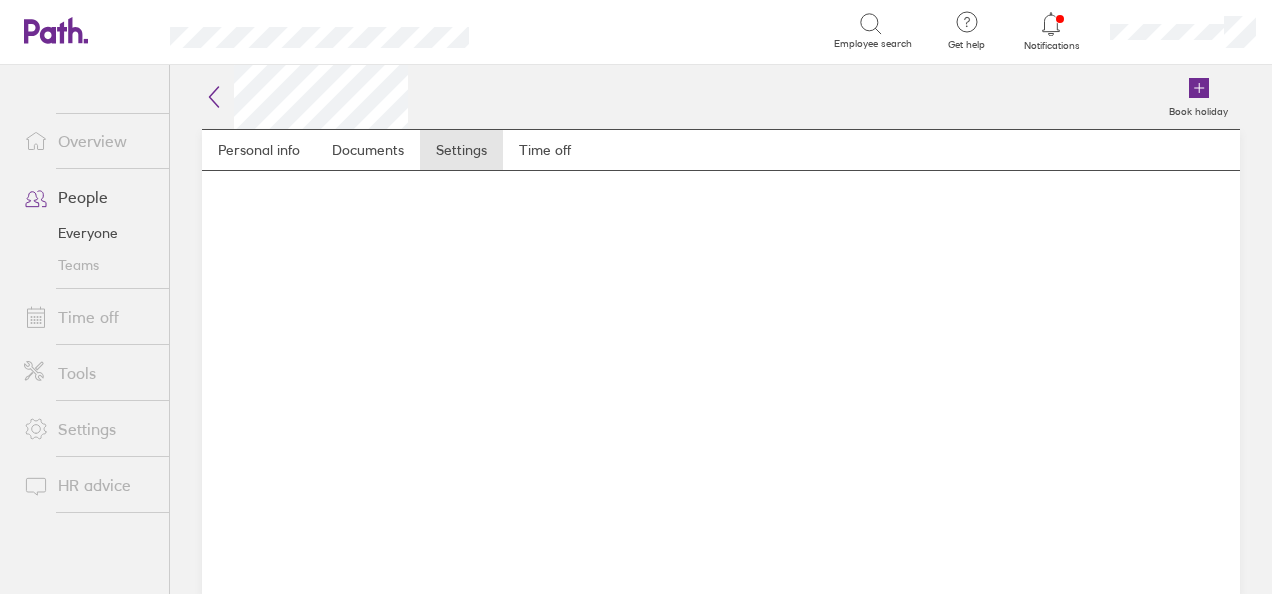 click 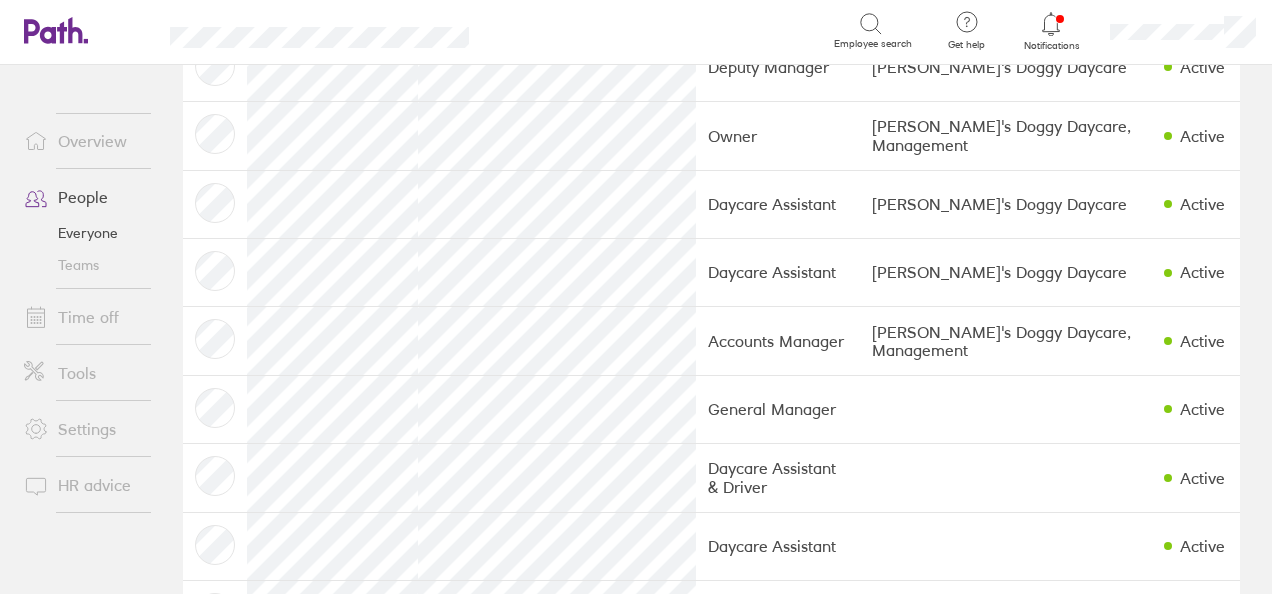 scroll, scrollTop: 0, scrollLeft: 0, axis: both 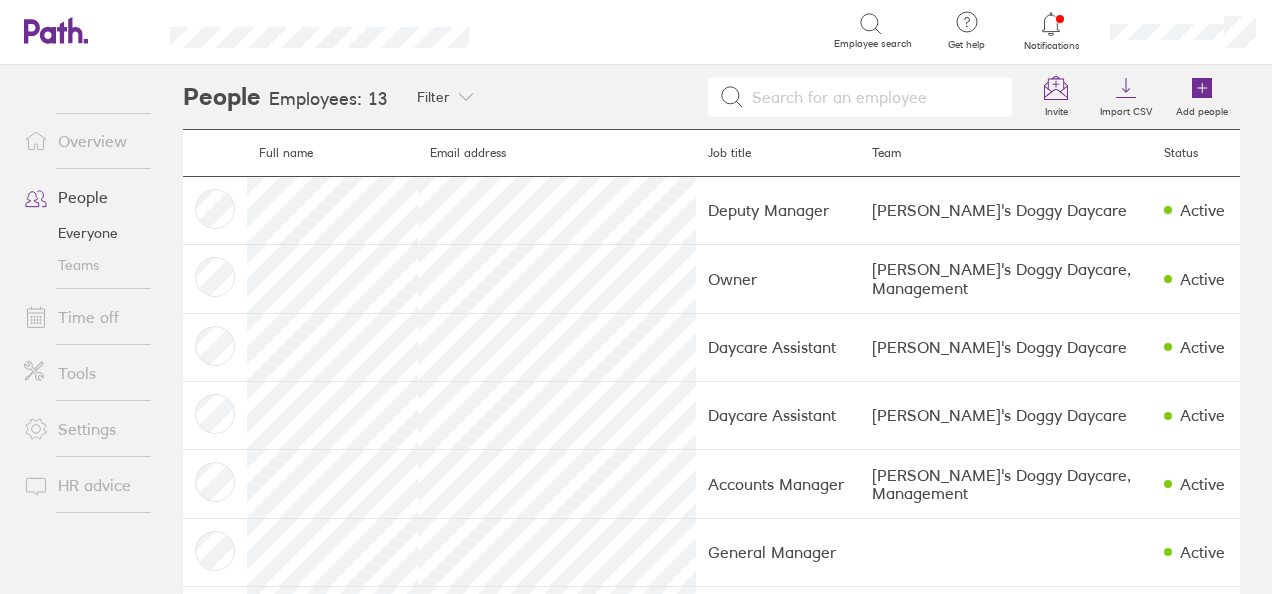 click on "Time off" at bounding box center [88, 317] 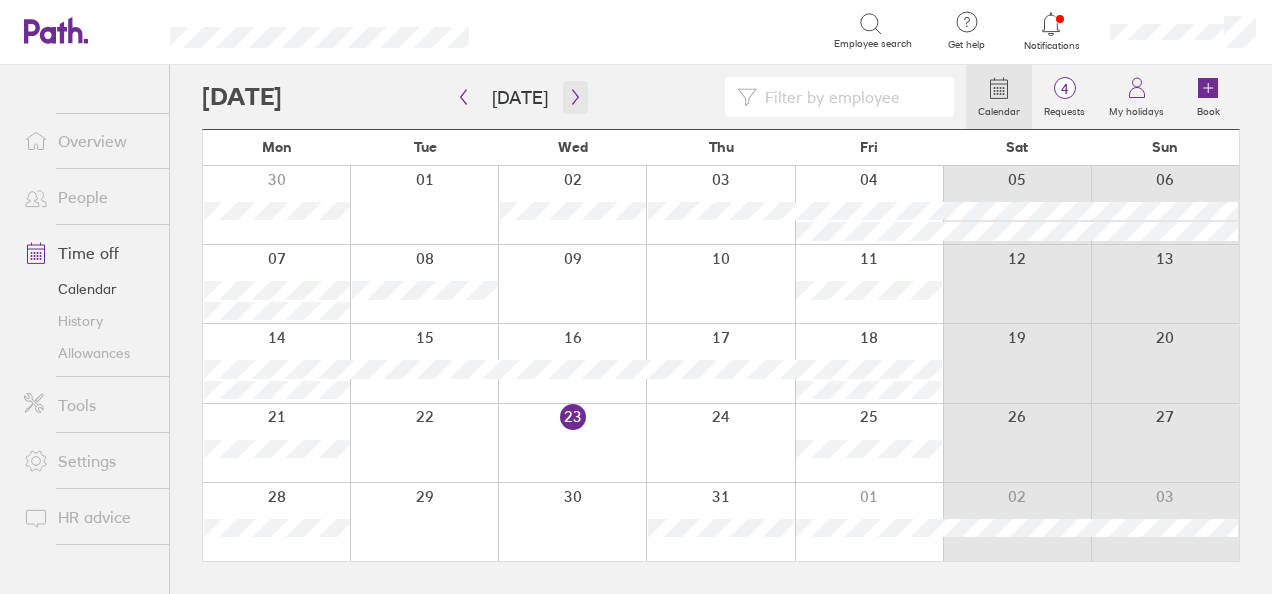 click 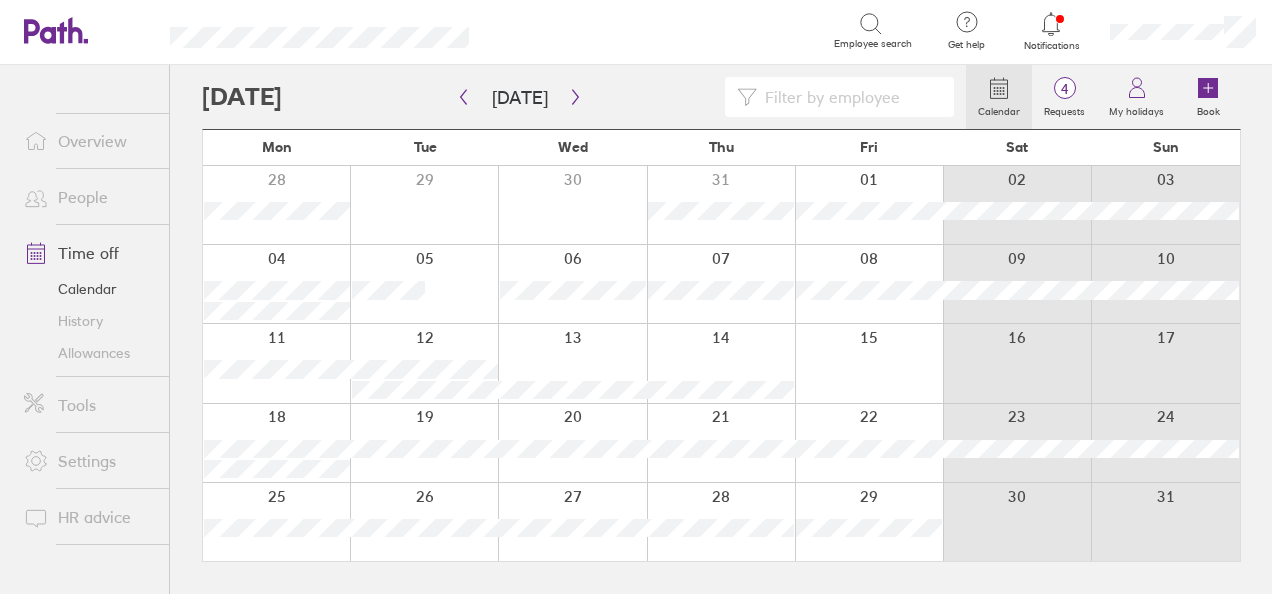 click at bounding box center [869, 363] 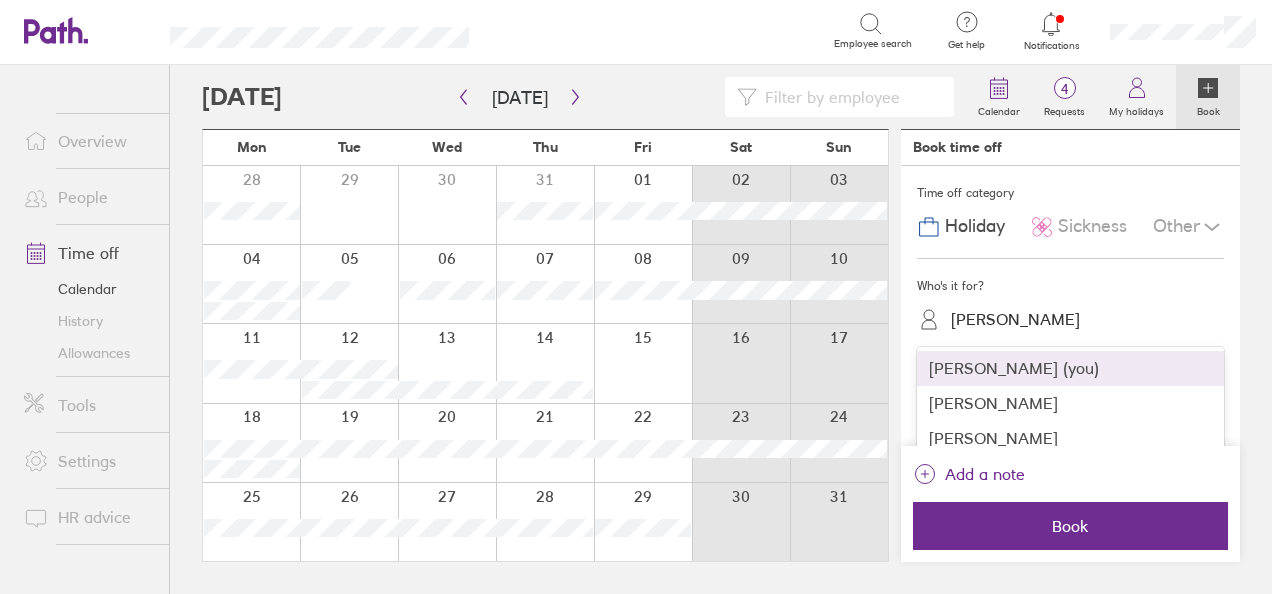 click on "[PERSON_NAME]" at bounding box center (1015, 319) 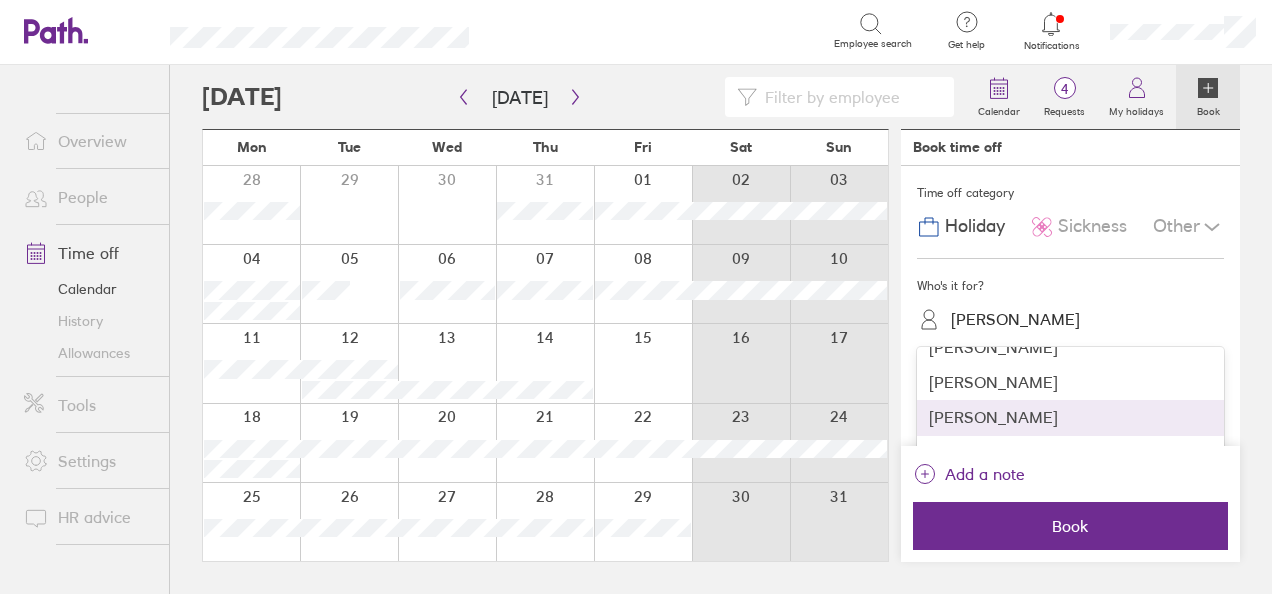 scroll, scrollTop: 0, scrollLeft: 0, axis: both 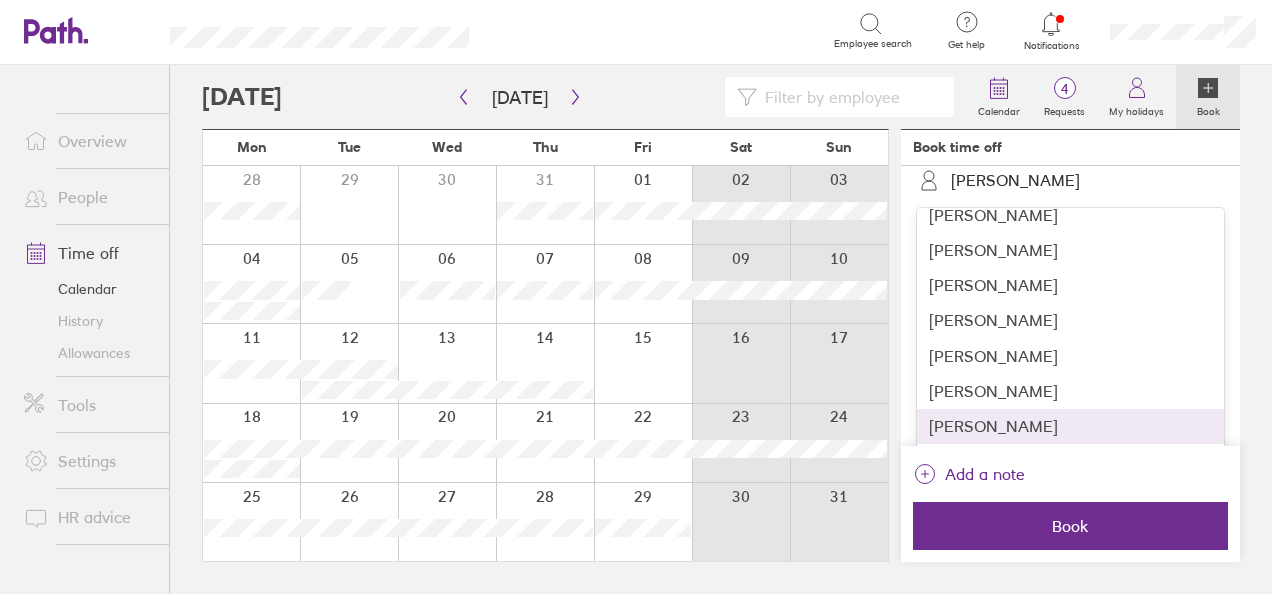 click on "[PERSON_NAME]" at bounding box center [1070, 426] 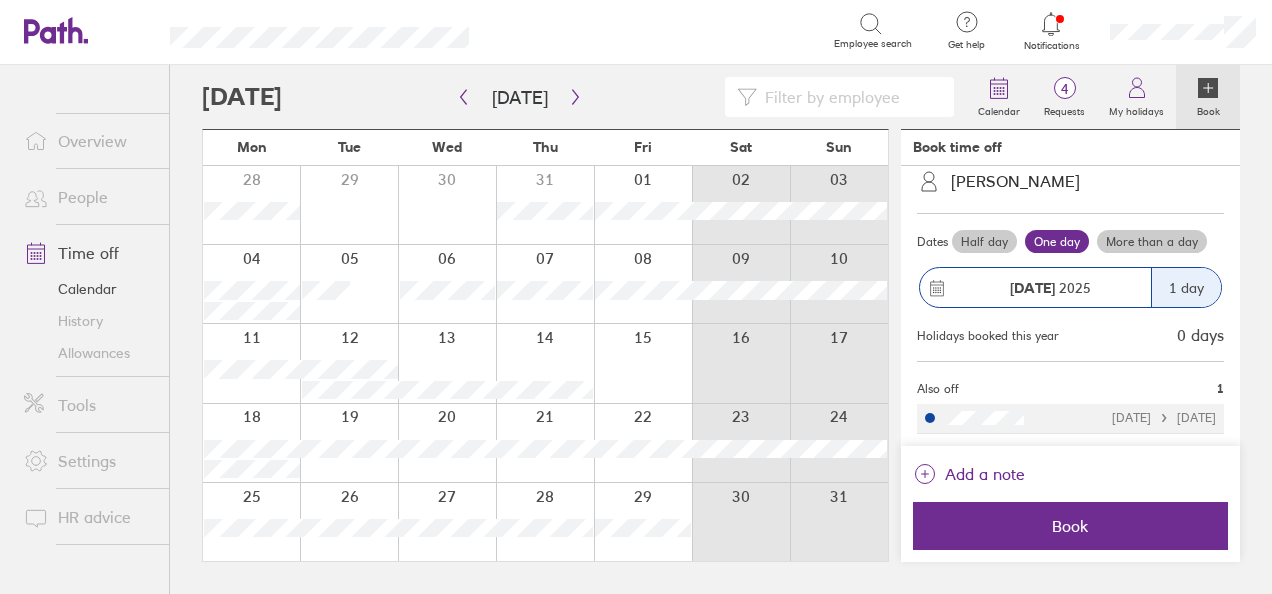 scroll, scrollTop: 135, scrollLeft: 0, axis: vertical 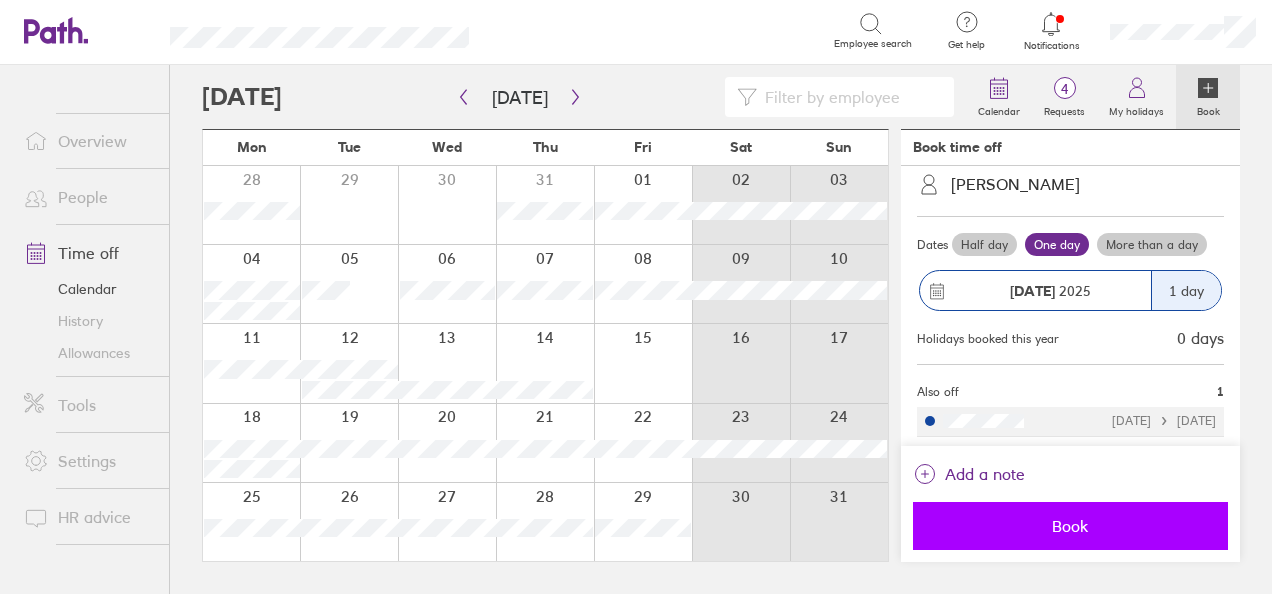click on "Book" at bounding box center (1070, 526) 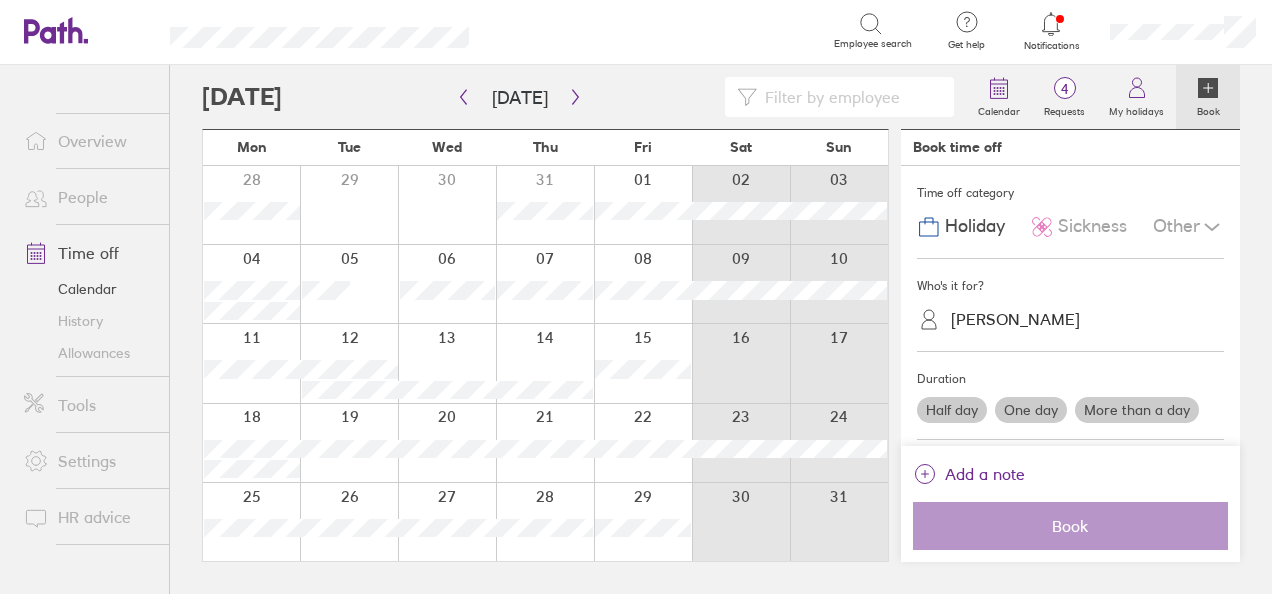 scroll, scrollTop: 0, scrollLeft: 0, axis: both 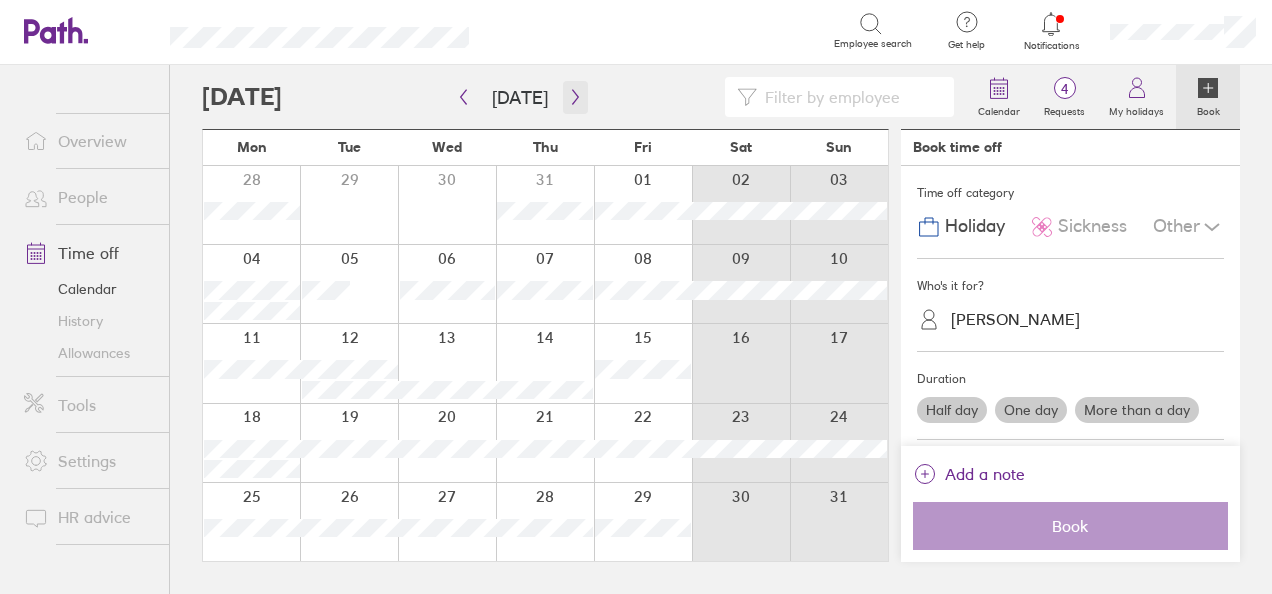 click at bounding box center (575, 97) 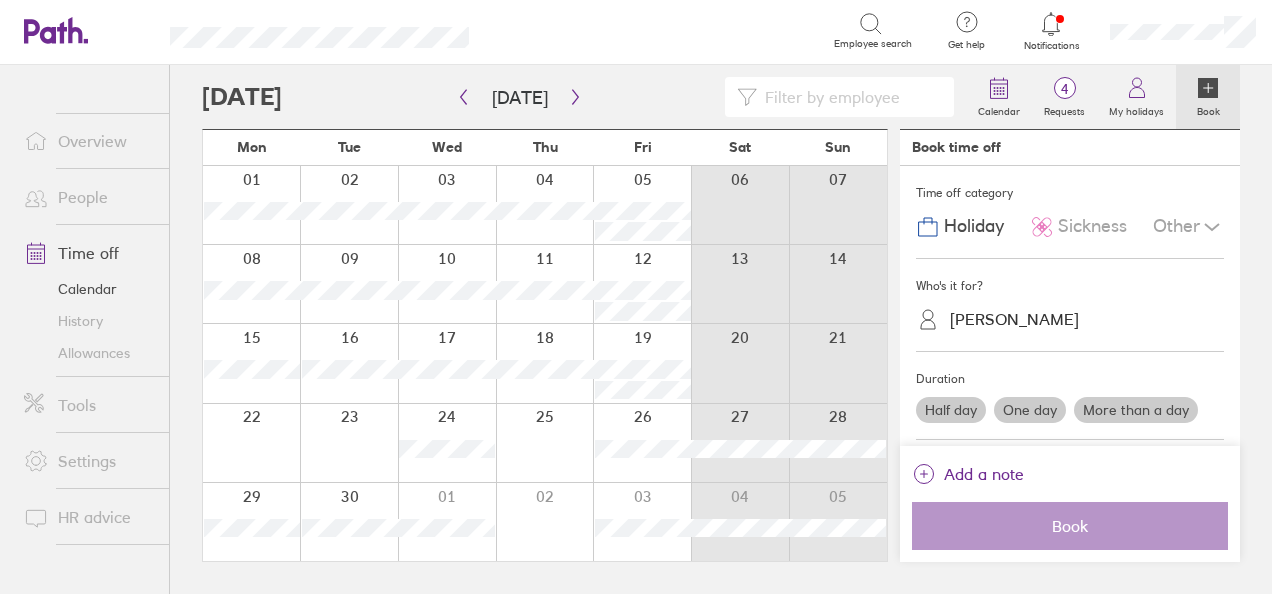 click at bounding box center [642, 363] 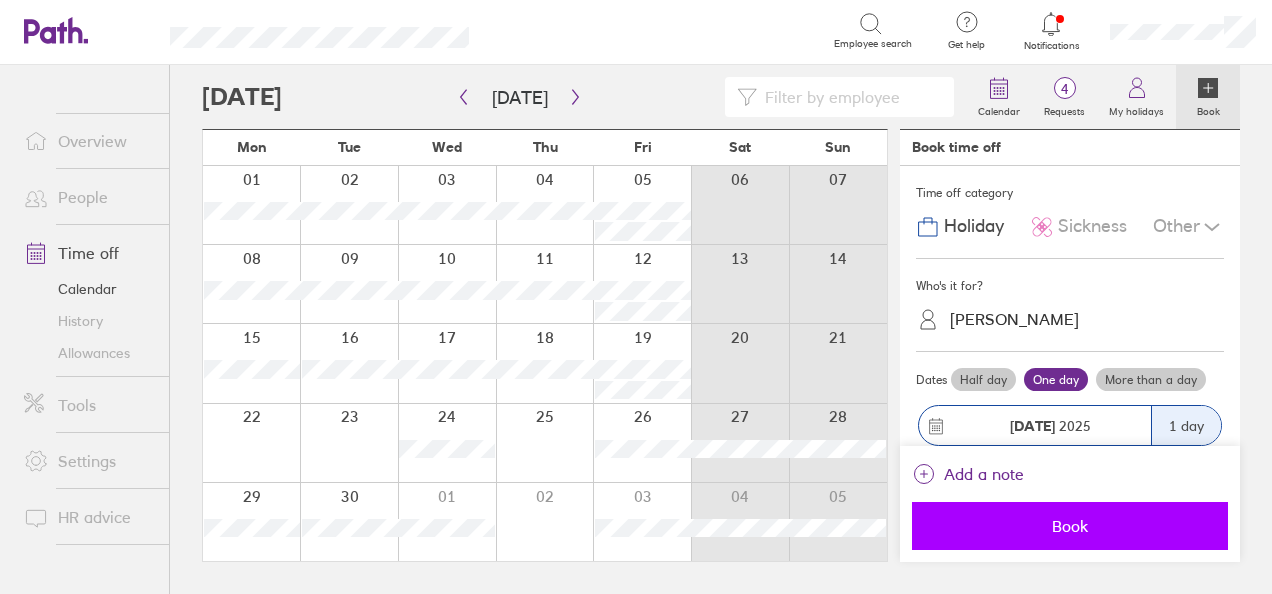 click on "Book" at bounding box center (1070, 526) 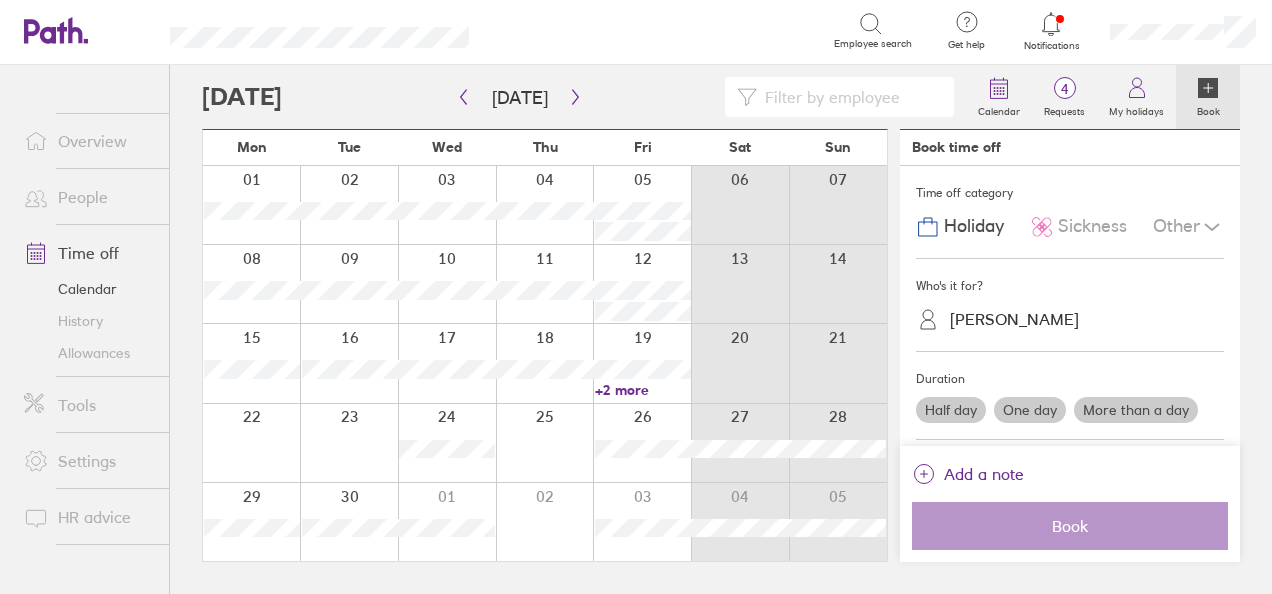 click at bounding box center [251, 443] 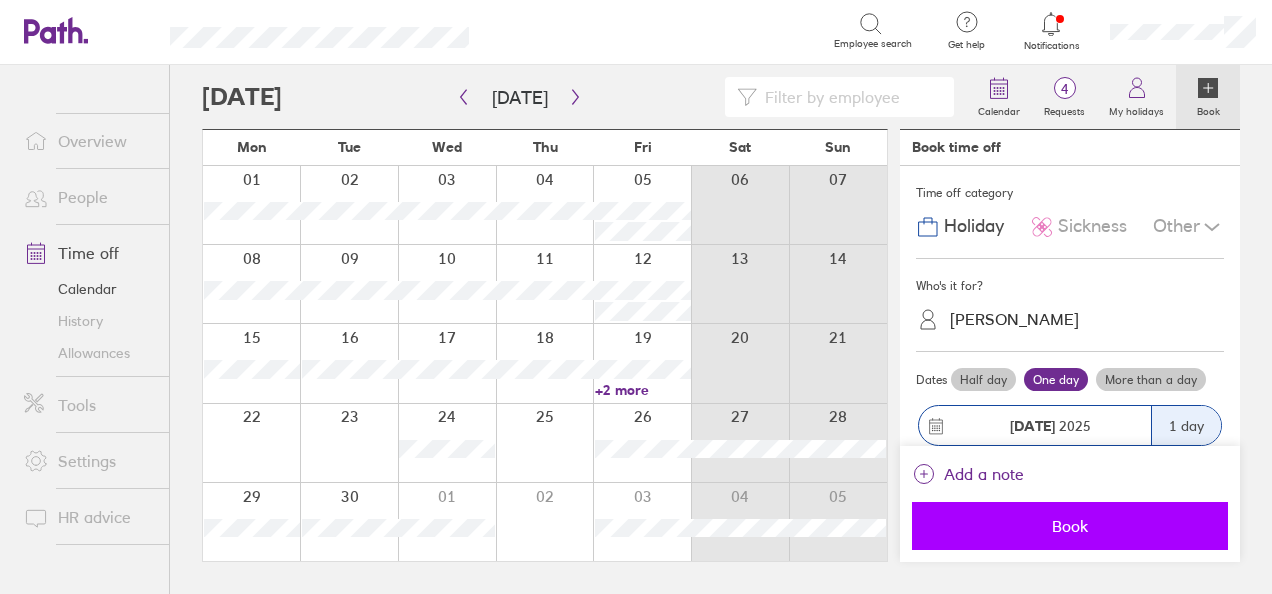 click on "Book" at bounding box center [1070, 526] 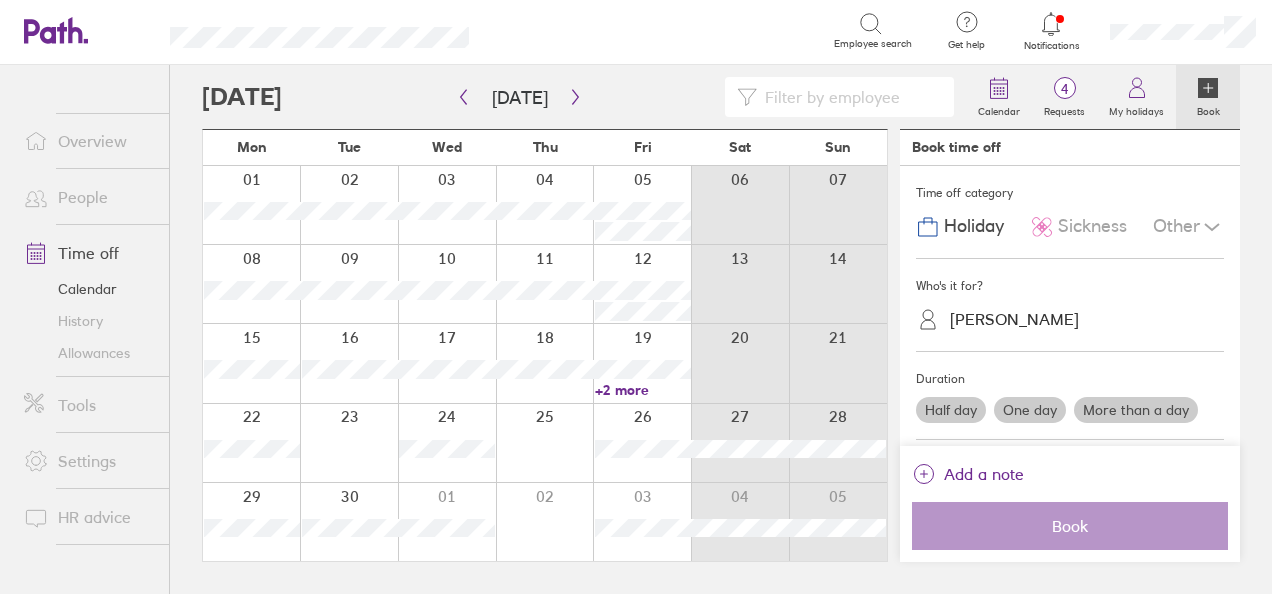 click on "+2 more" at bounding box center (643, 390) 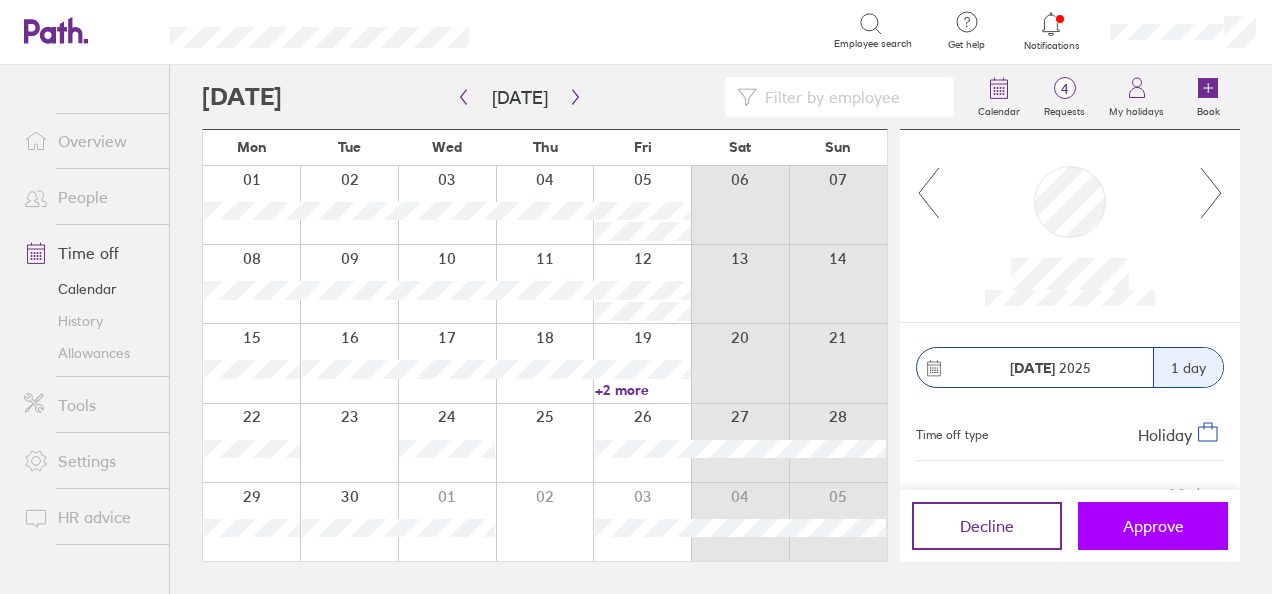 click on "Approve" at bounding box center (1153, 526) 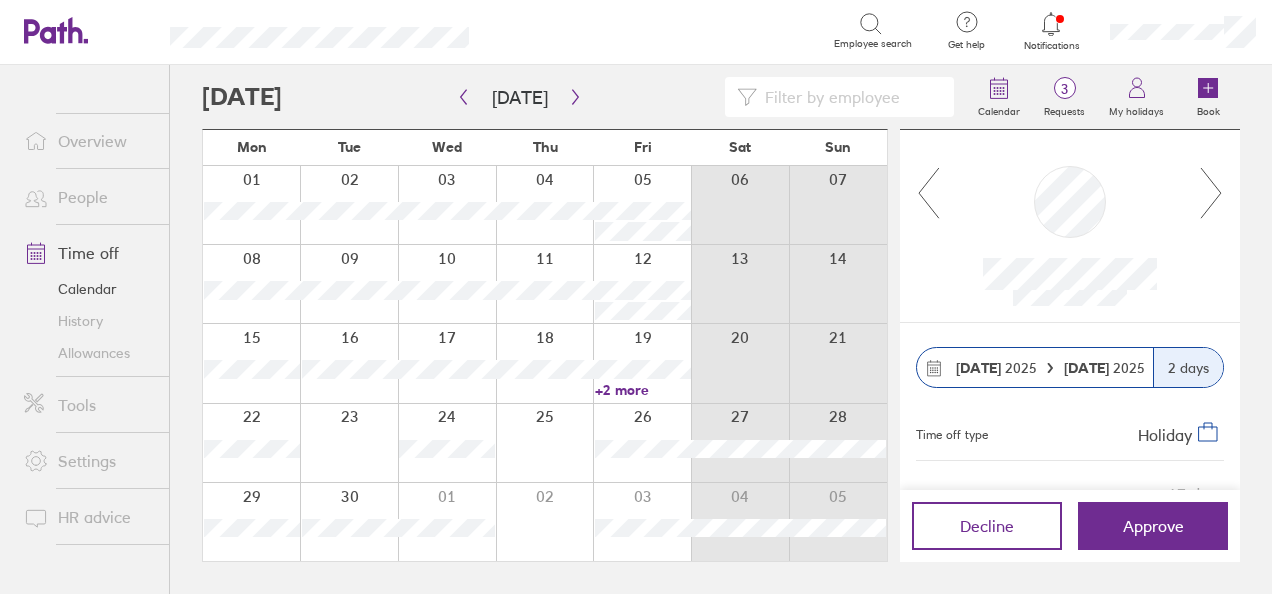 click on "+2 more" at bounding box center [643, 390] 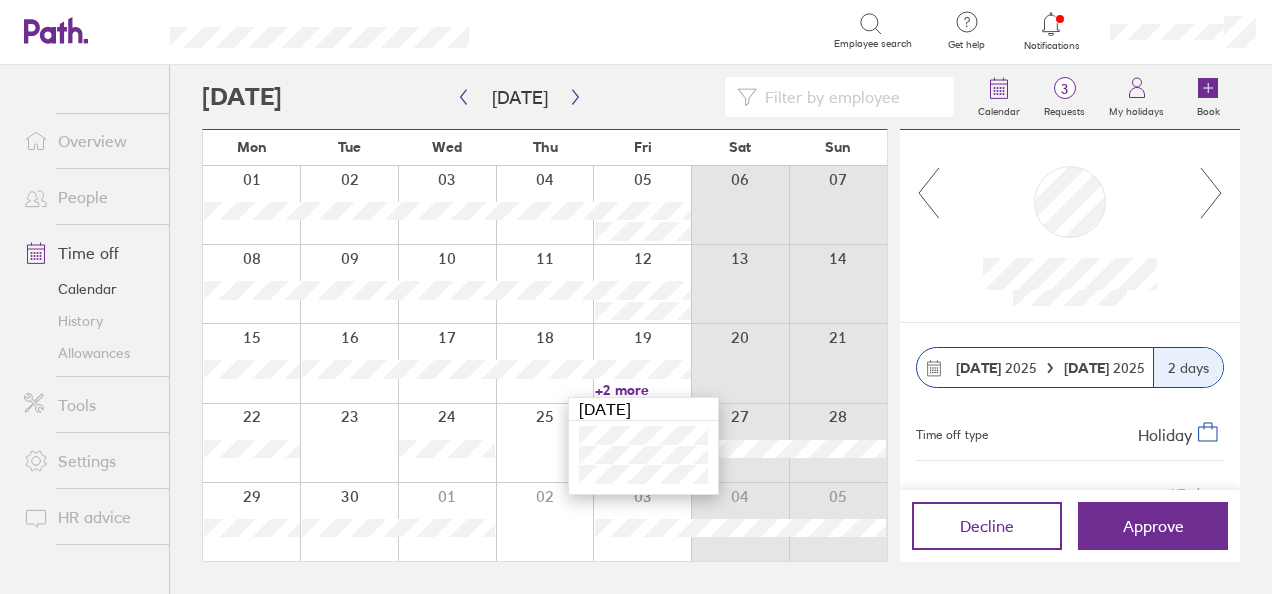 click on "+2 more" at bounding box center (643, 390) 